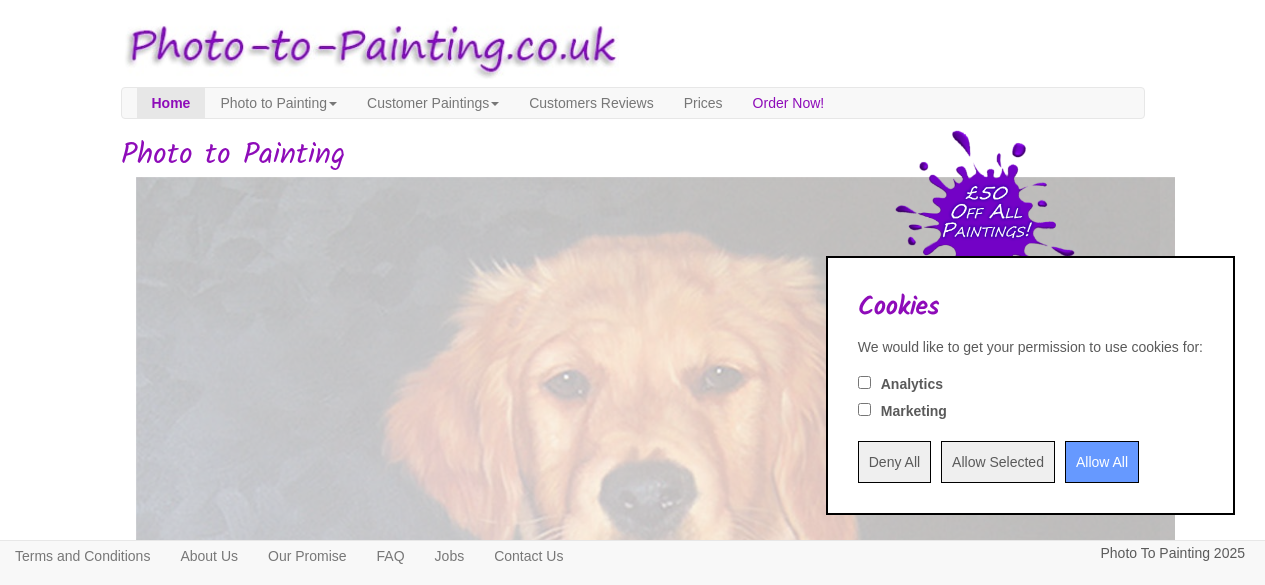 scroll, scrollTop: 0, scrollLeft: 0, axis: both 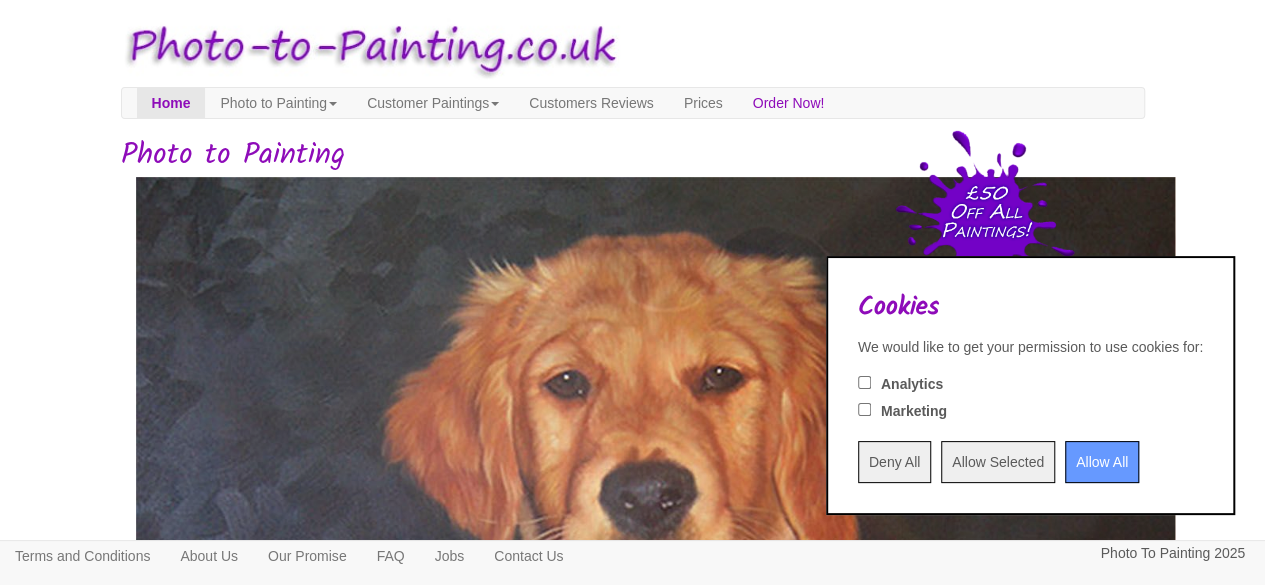 click on "Allow All" at bounding box center [1102, 462] 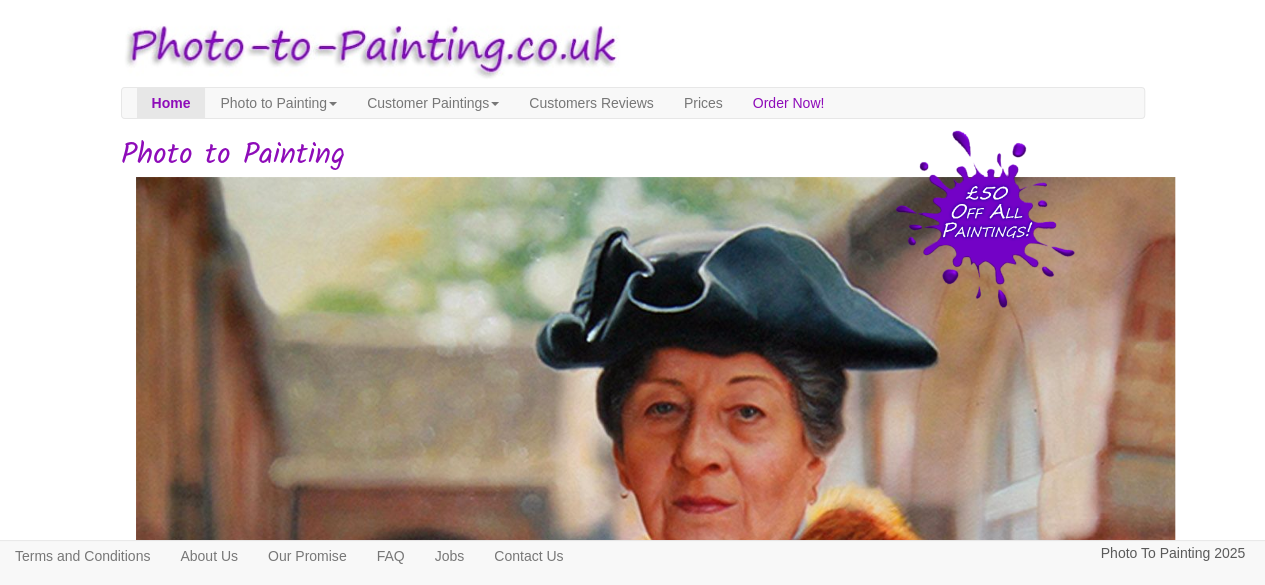 scroll, scrollTop: 0, scrollLeft: 0, axis: both 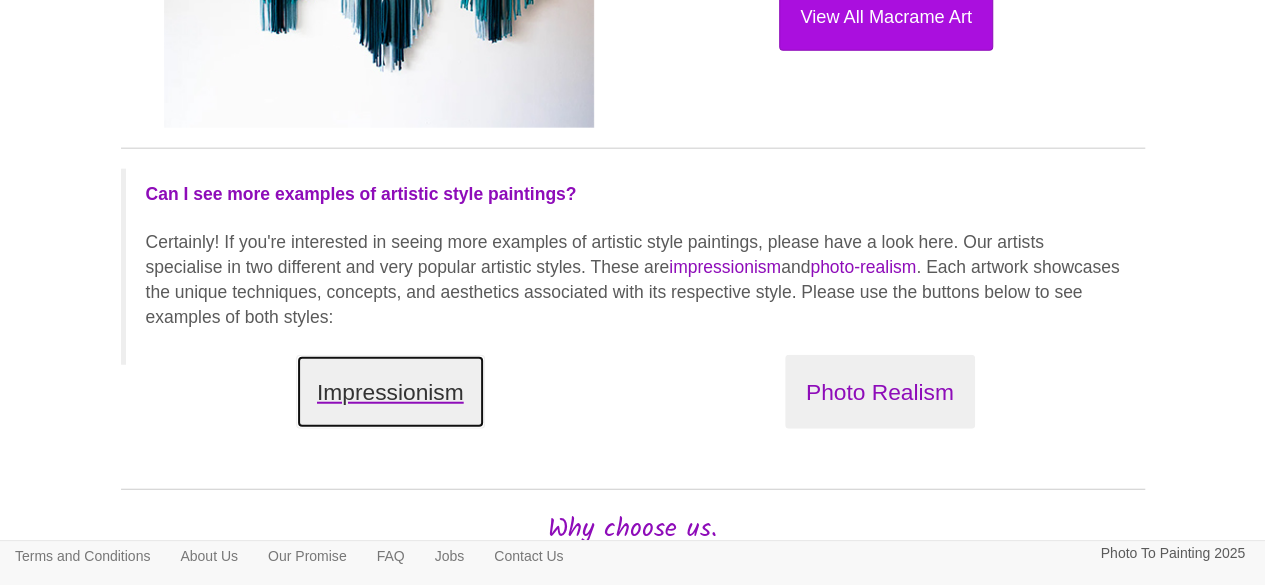 click on "Impressionism" at bounding box center [390, 392] 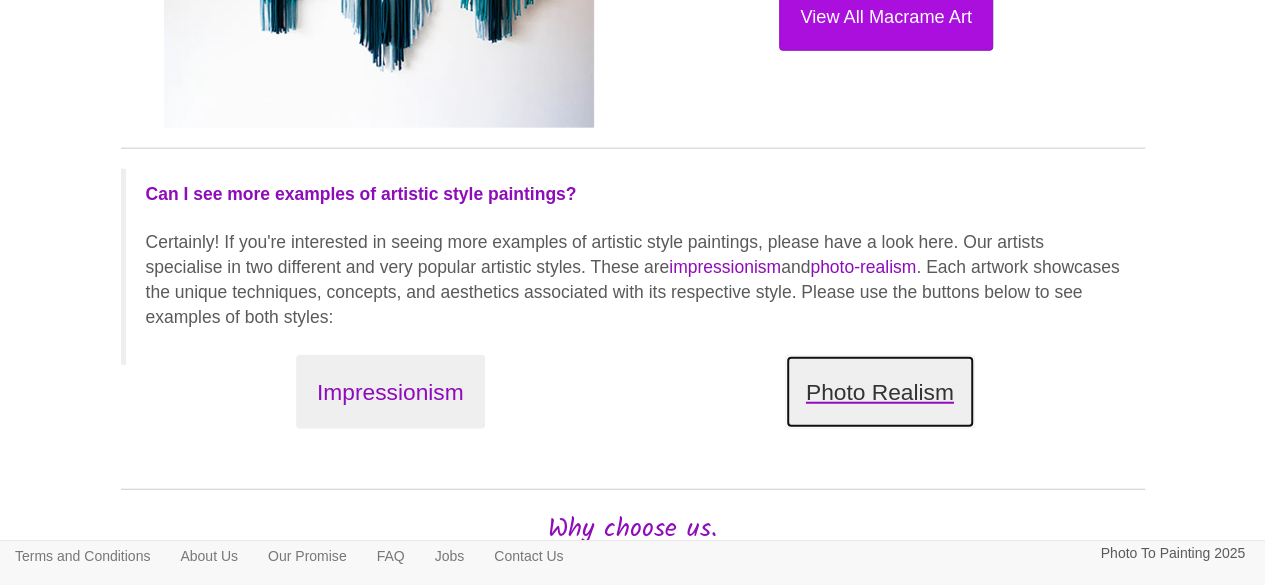 click on "Photo Realism" at bounding box center [880, 392] 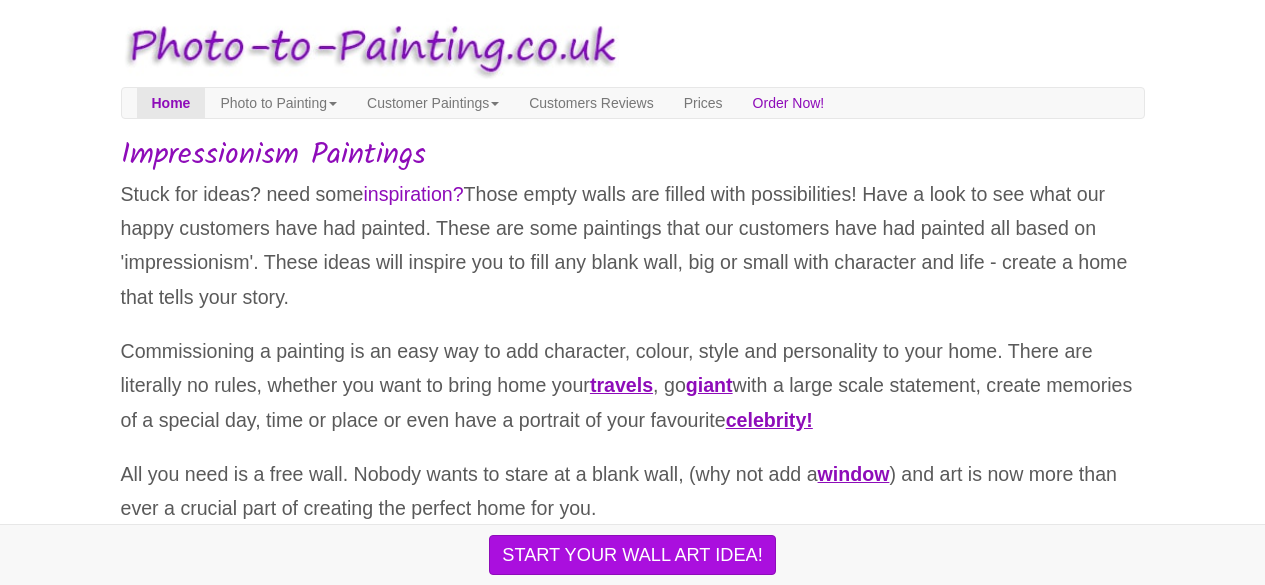 scroll, scrollTop: 0, scrollLeft: 0, axis: both 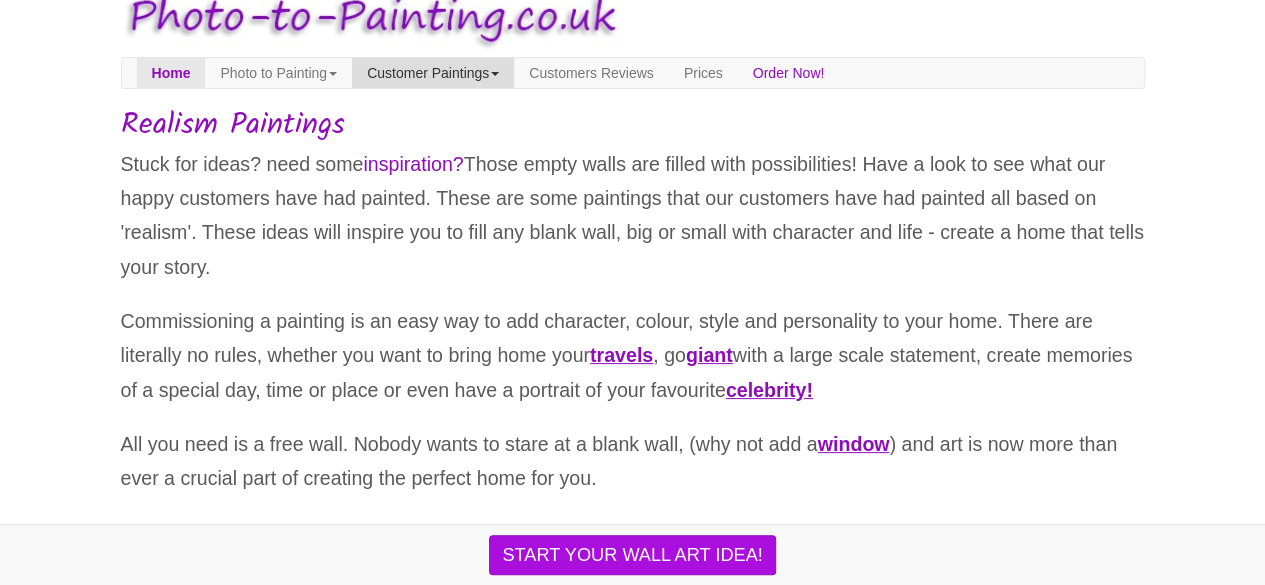 click on "Customer Paintings" at bounding box center [433, 73] 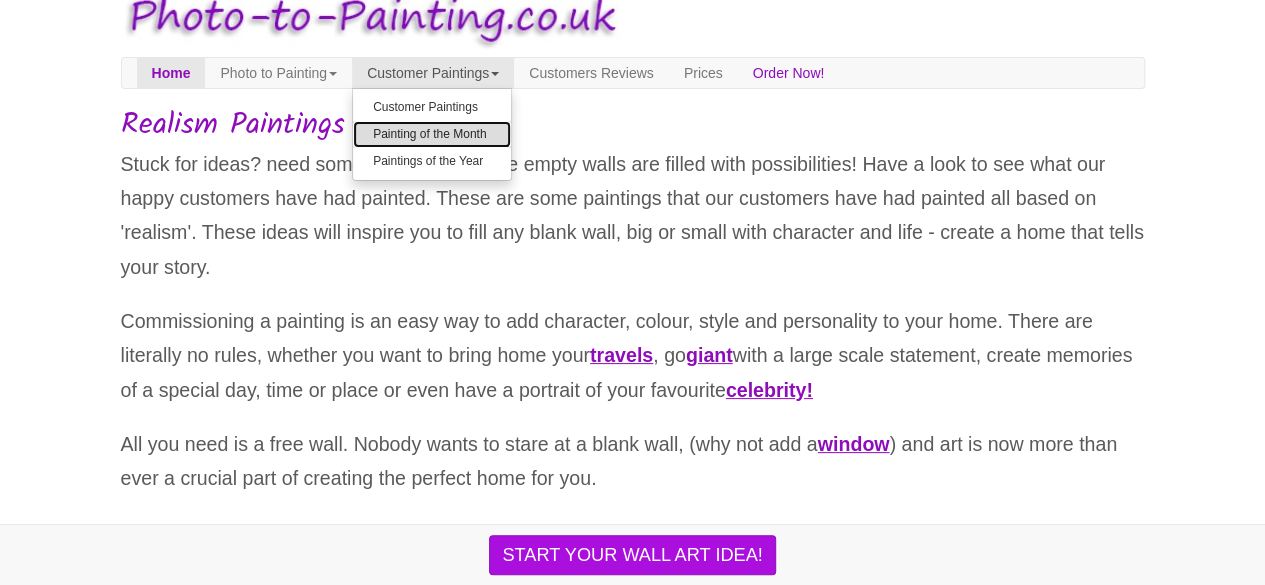 click on "Painting of the Month" at bounding box center [432, 134] 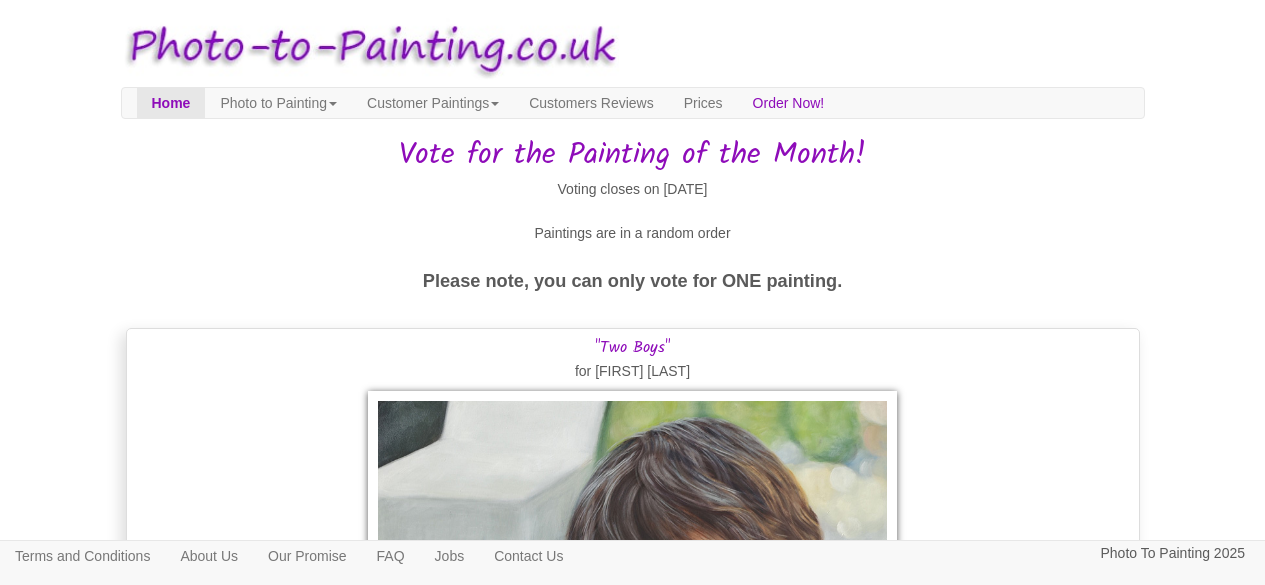 scroll, scrollTop: 0, scrollLeft: 0, axis: both 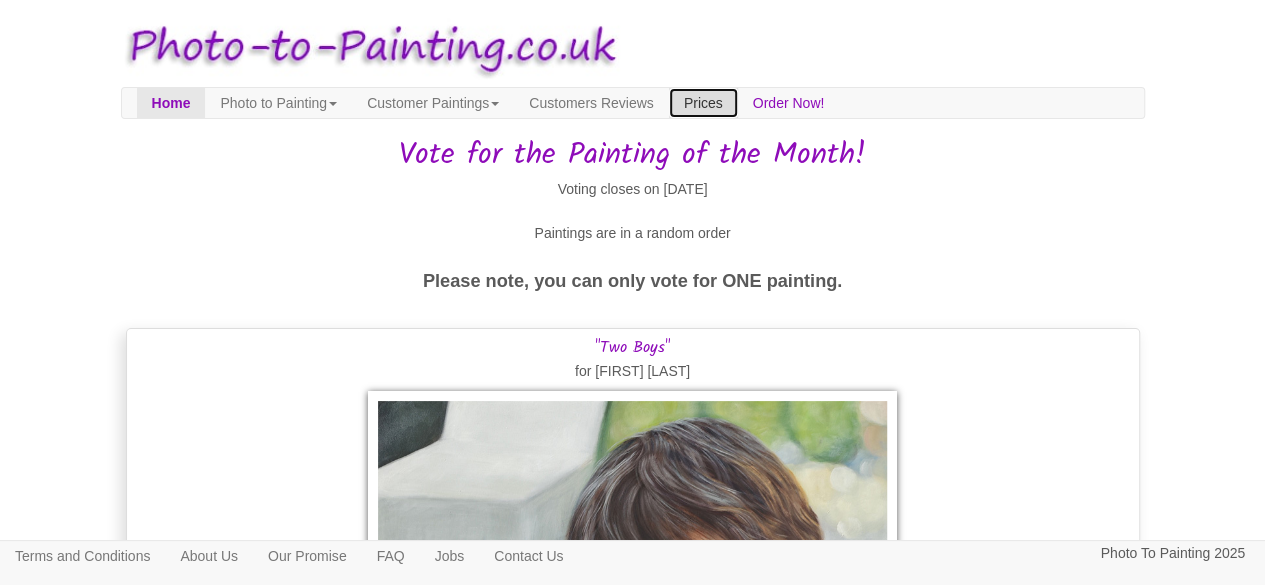click on "Prices" at bounding box center (703, 103) 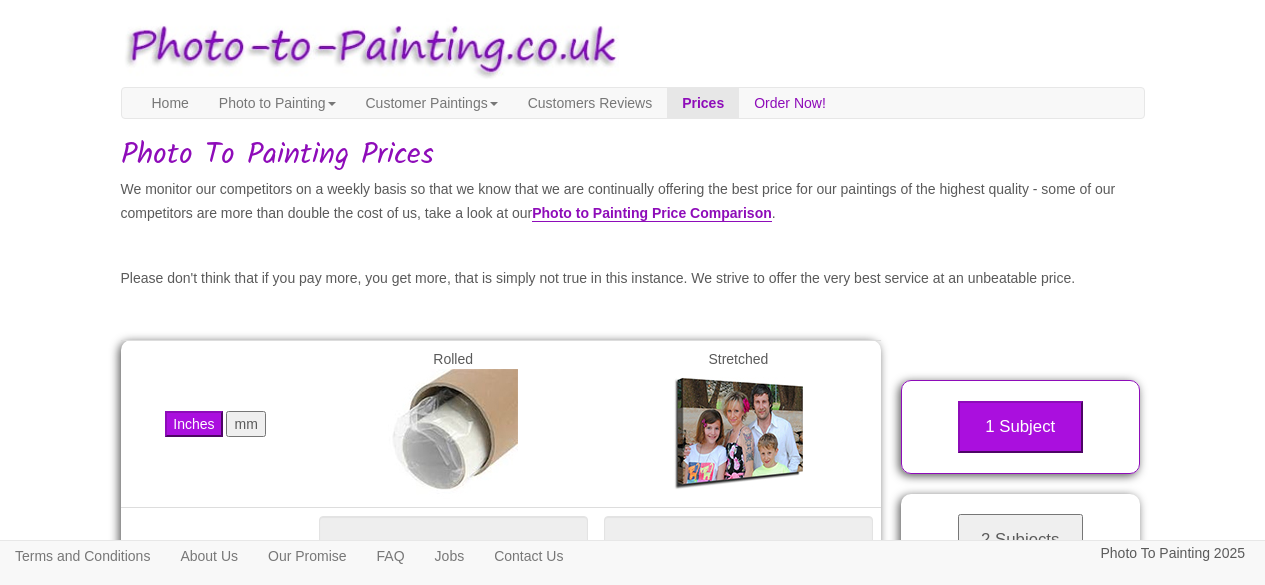 scroll, scrollTop: 0, scrollLeft: 0, axis: both 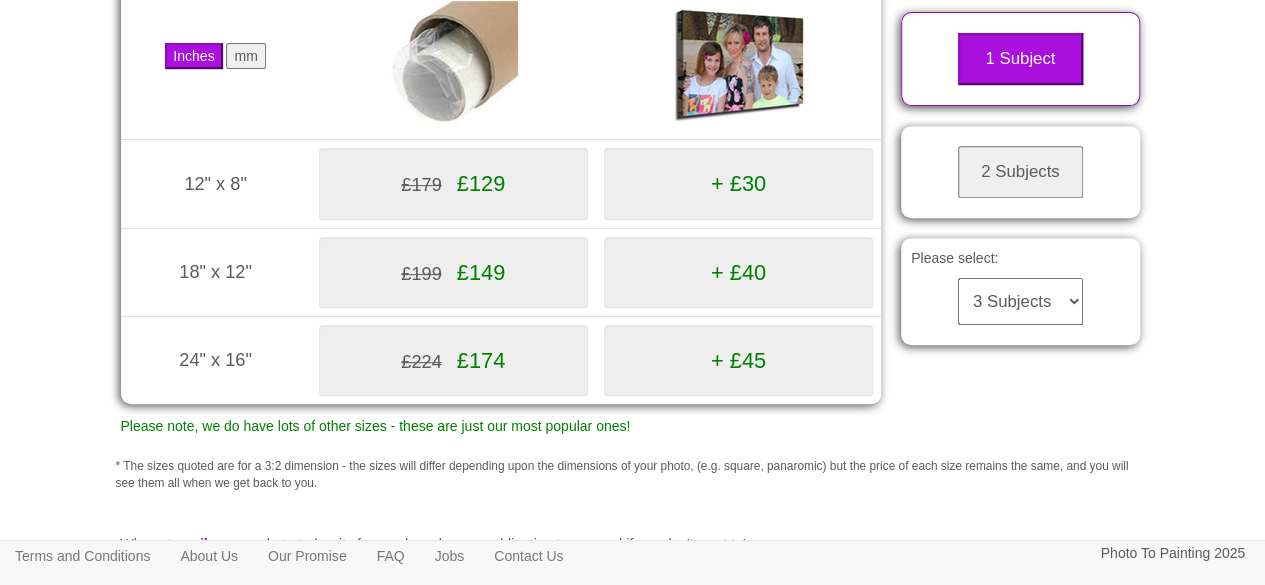 click on "2 Subjects" at bounding box center [1020, 172] 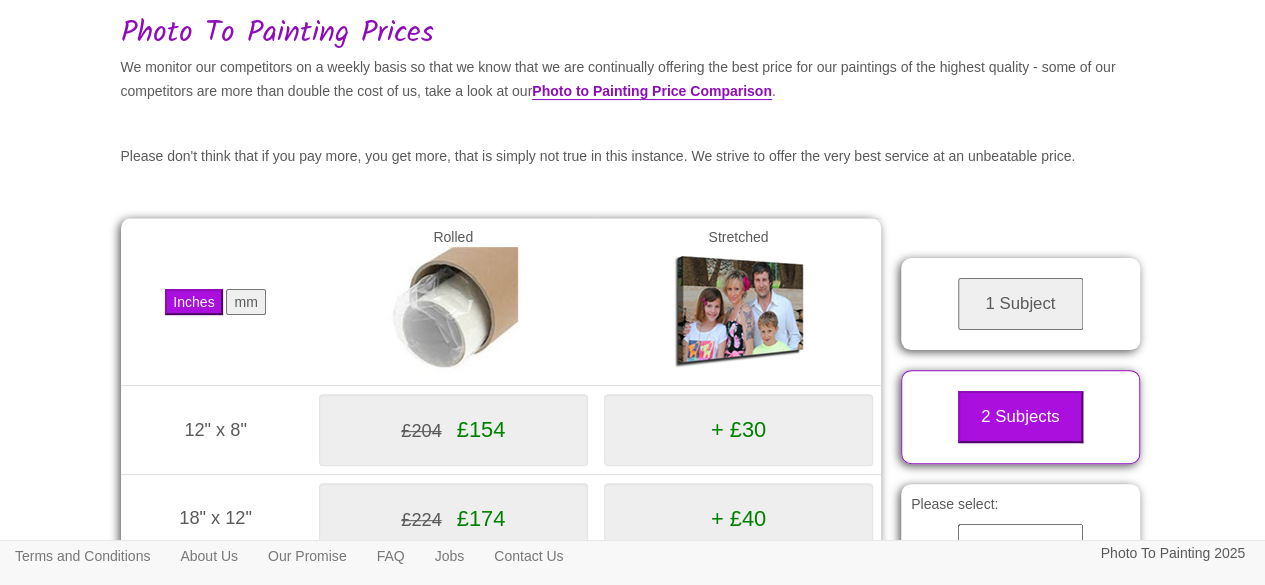 scroll, scrollTop: 119, scrollLeft: 0, axis: vertical 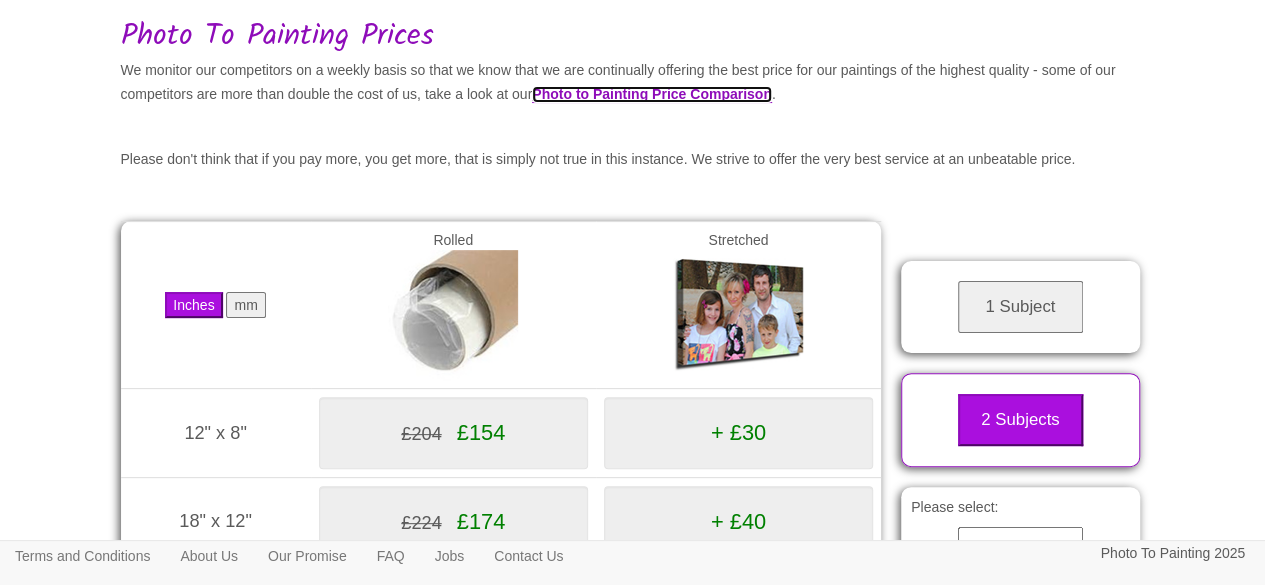 click on "Photo to Painting Price Comparison" at bounding box center [652, 94] 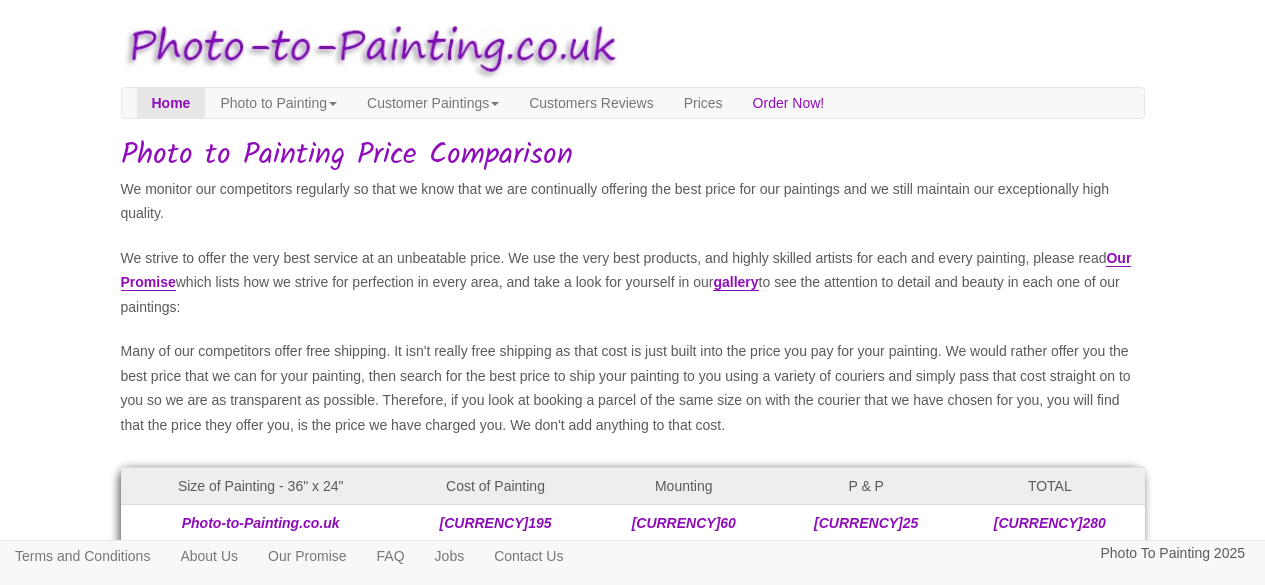 scroll, scrollTop: 0, scrollLeft: 0, axis: both 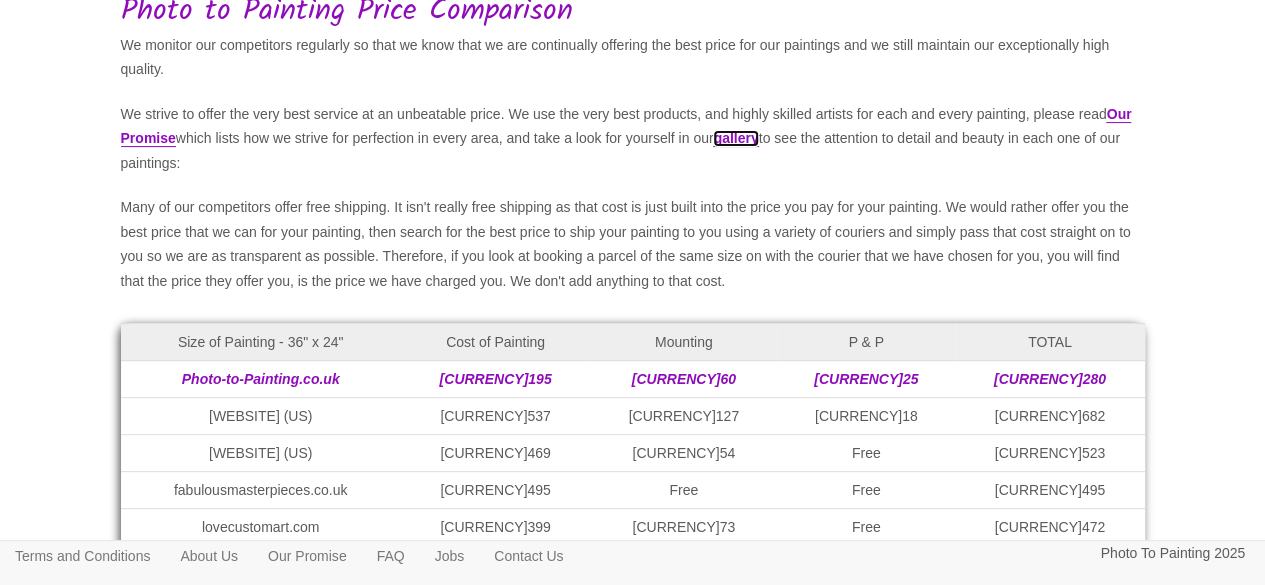 click on "gallery" at bounding box center (735, 138) 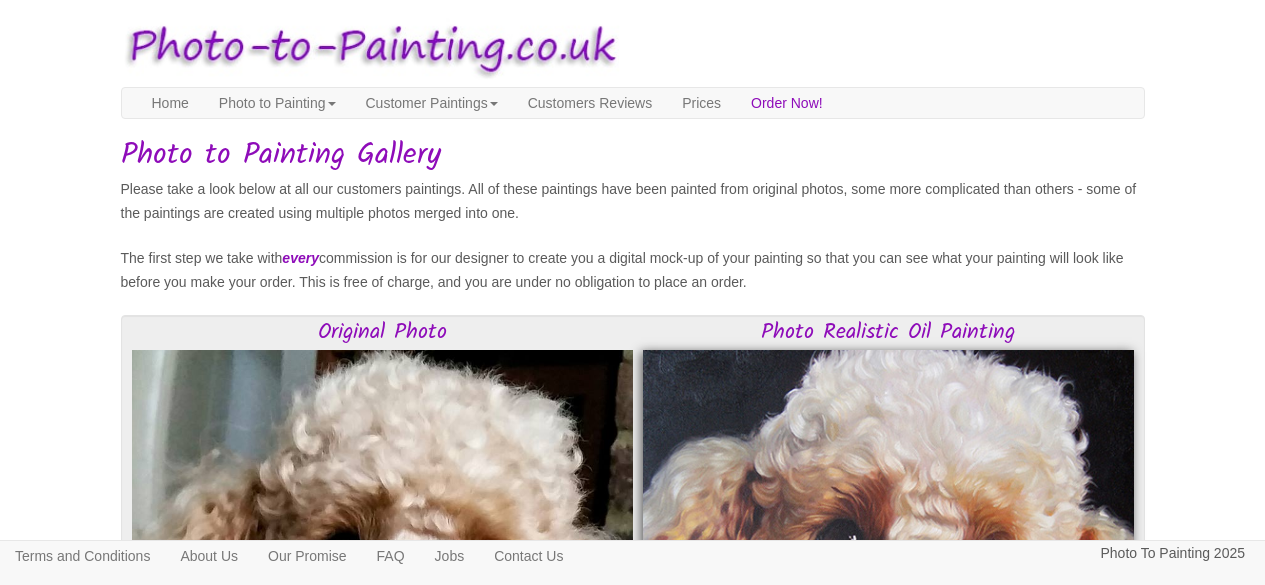 scroll, scrollTop: 0, scrollLeft: 0, axis: both 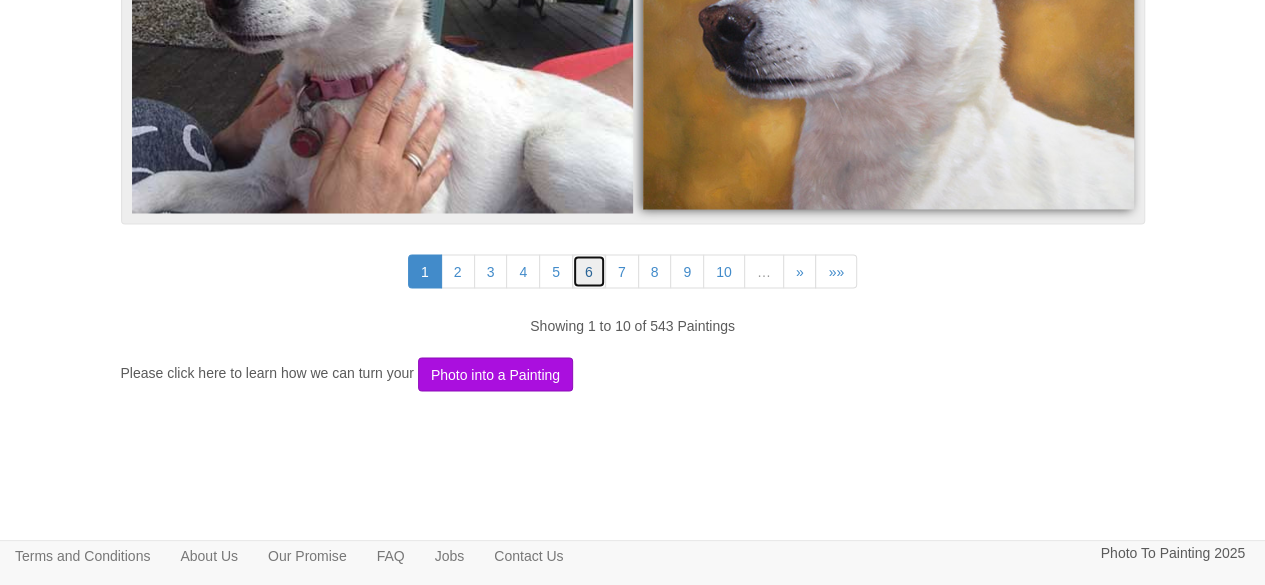 click on "6" at bounding box center (589, 271) 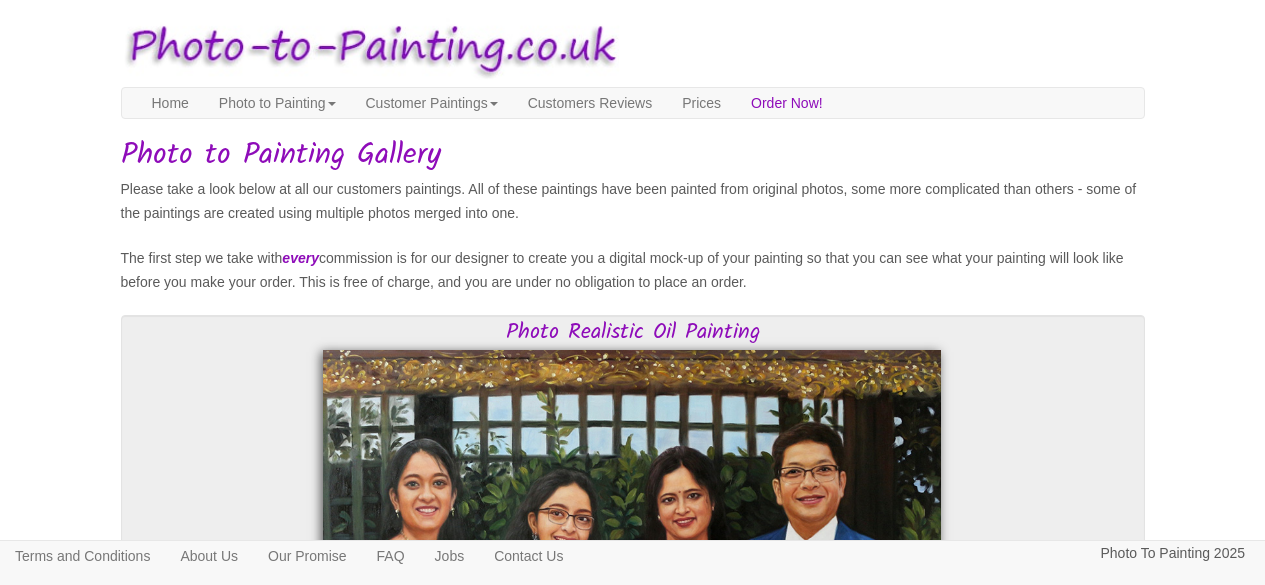 scroll, scrollTop: 0, scrollLeft: 0, axis: both 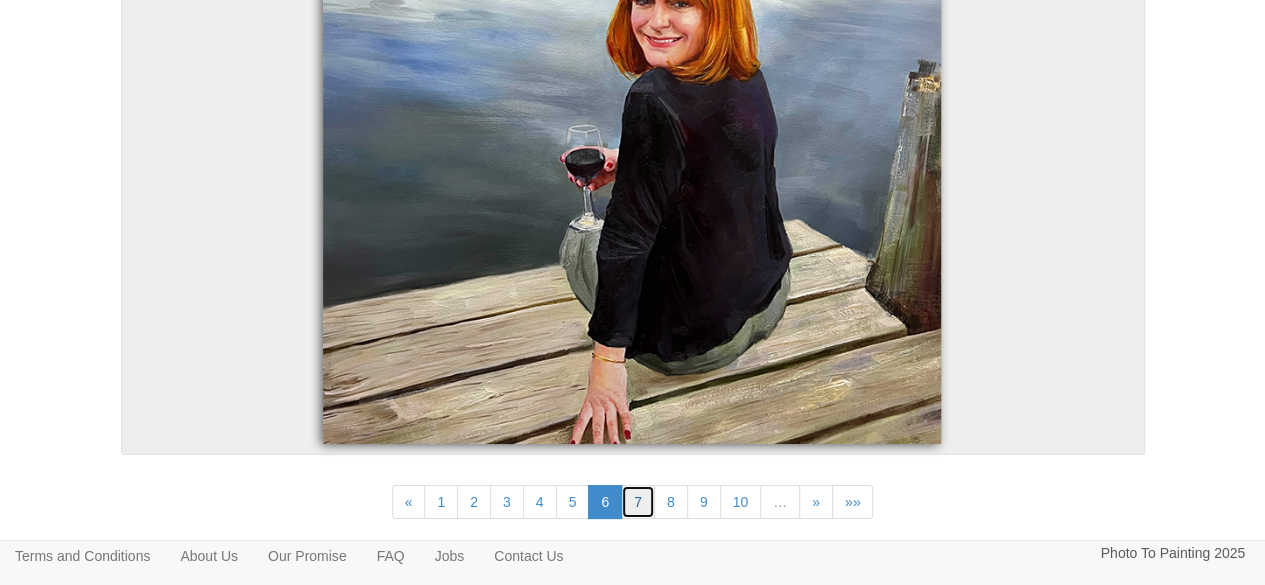 click on "7" at bounding box center (638, 502) 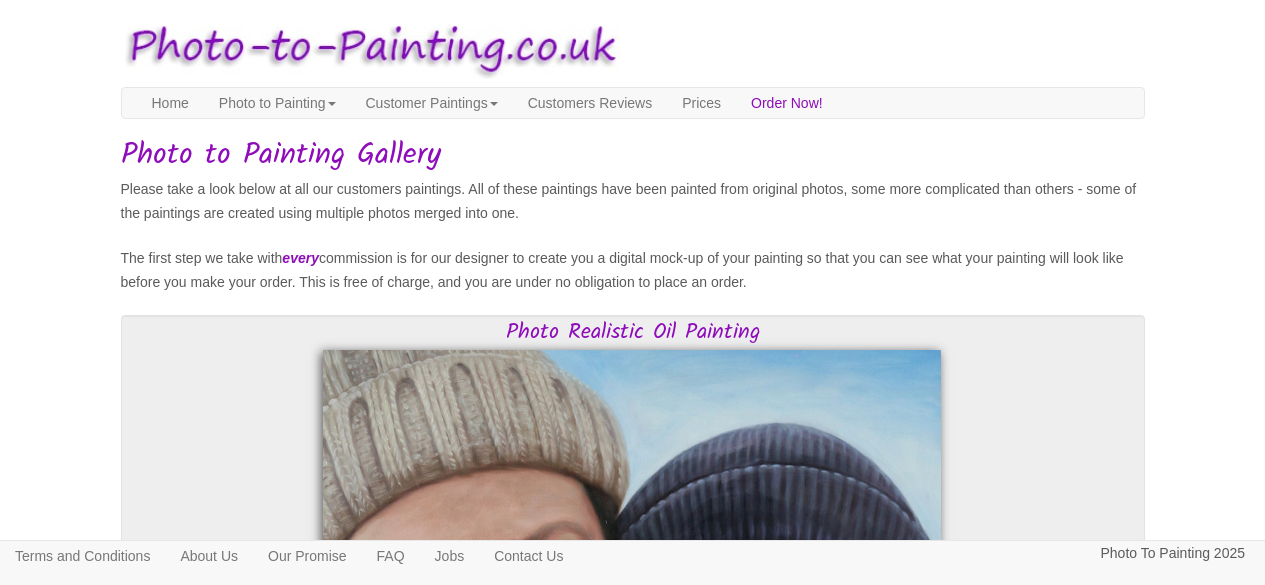 scroll, scrollTop: 0, scrollLeft: 0, axis: both 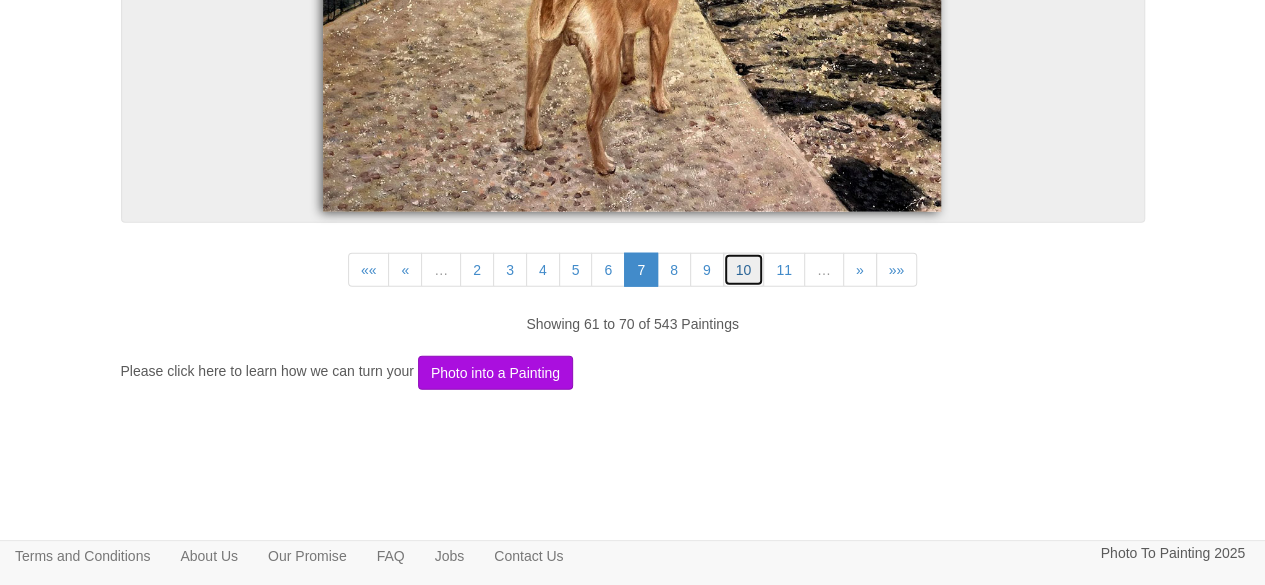 click on "10" at bounding box center [744, 270] 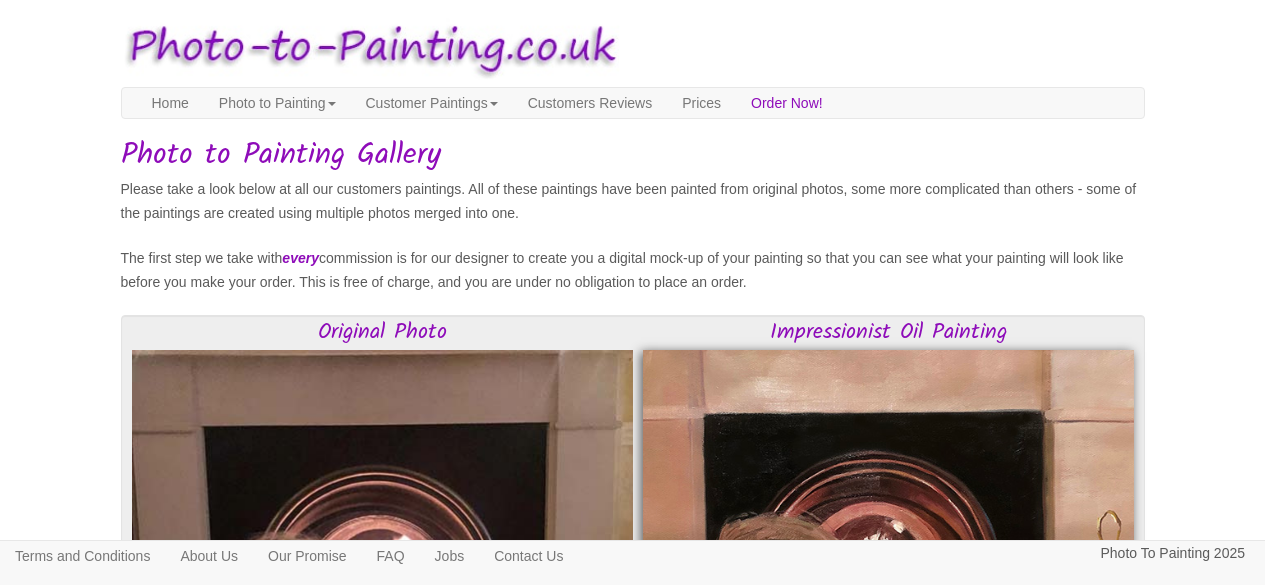 scroll, scrollTop: 0, scrollLeft: 0, axis: both 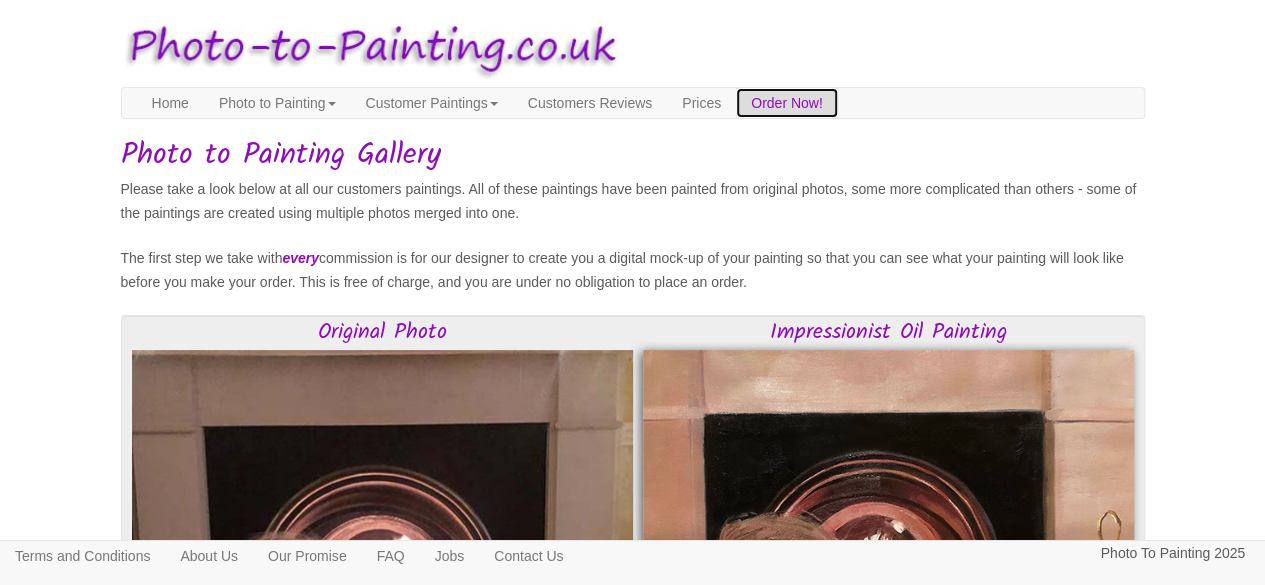 click on "Order Now!" at bounding box center (787, 103) 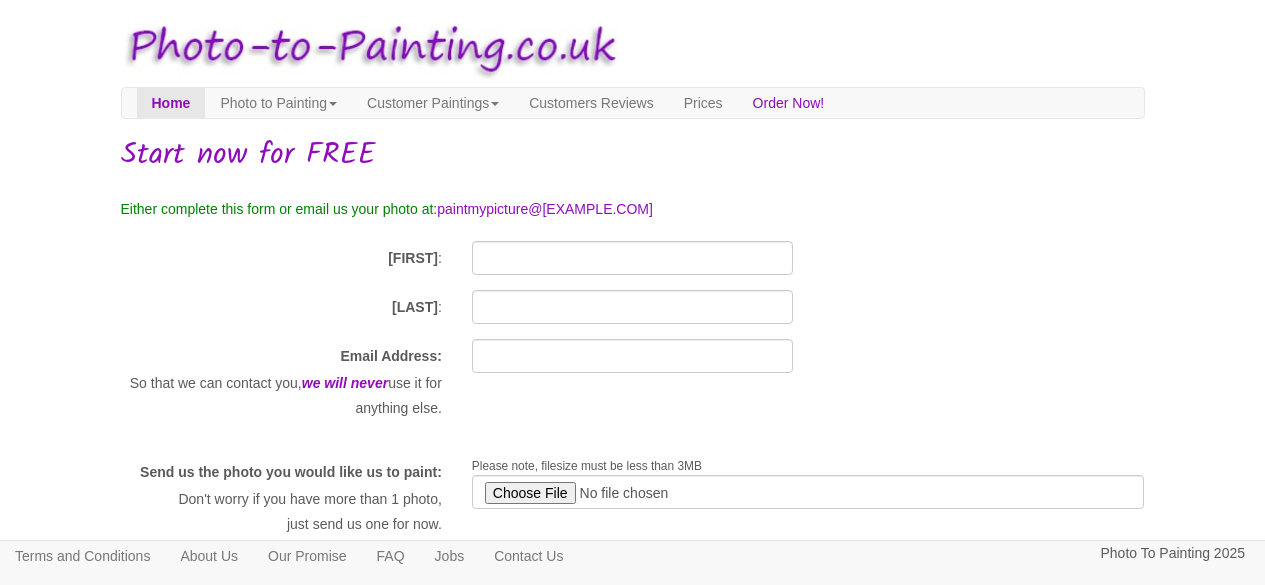 scroll, scrollTop: 0, scrollLeft: 0, axis: both 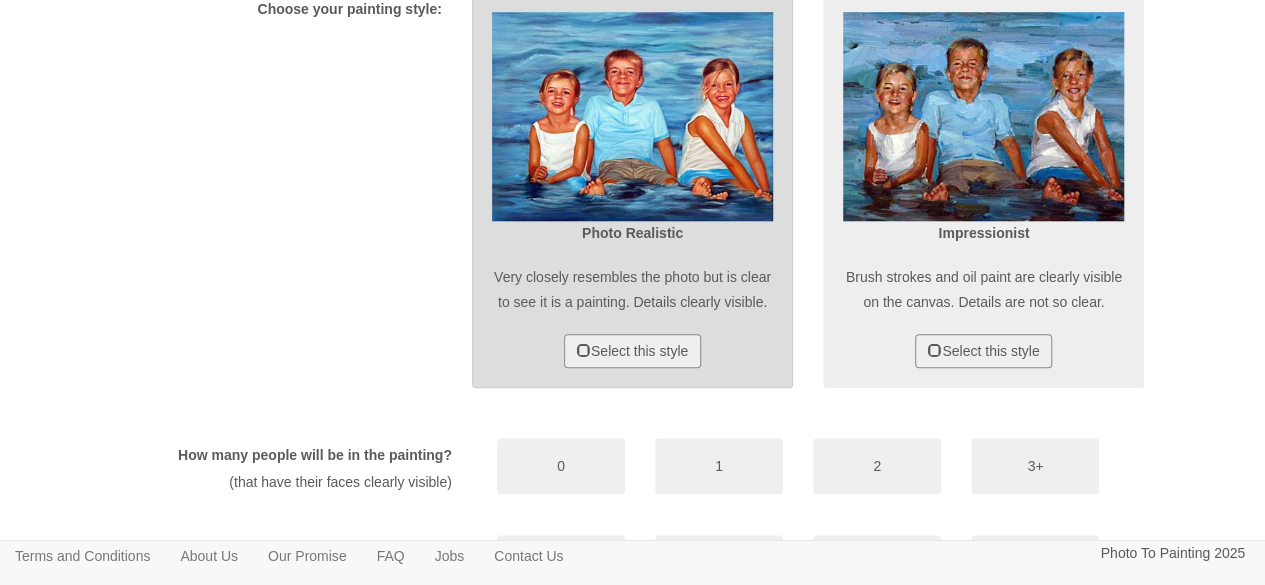 click at bounding box center (632, 116) 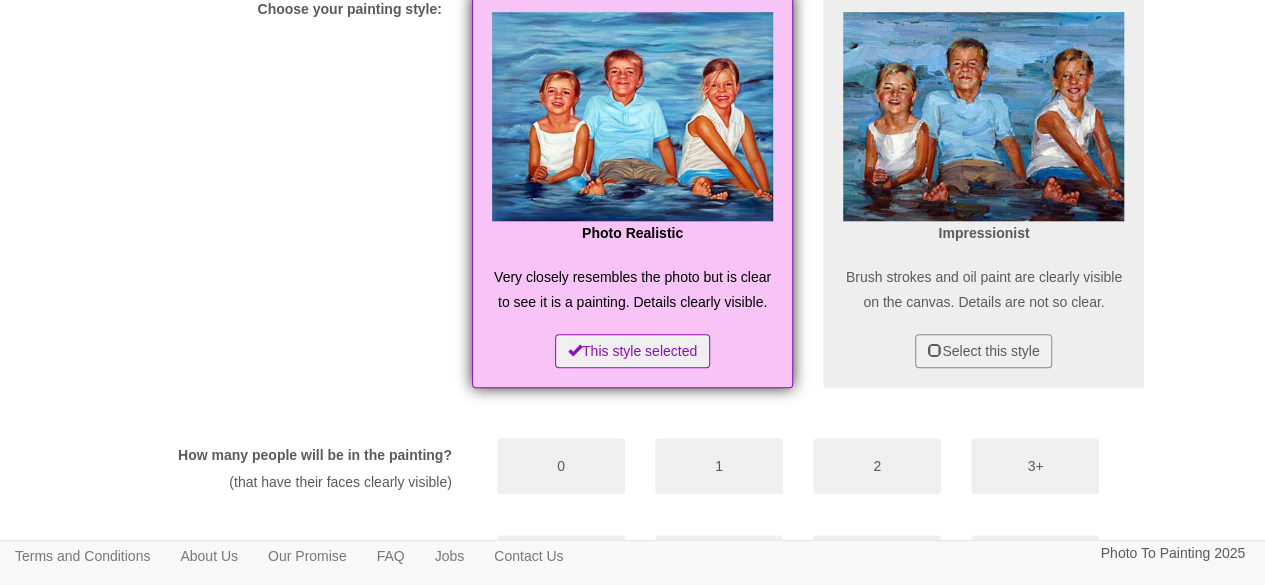 click at bounding box center [632, 116] 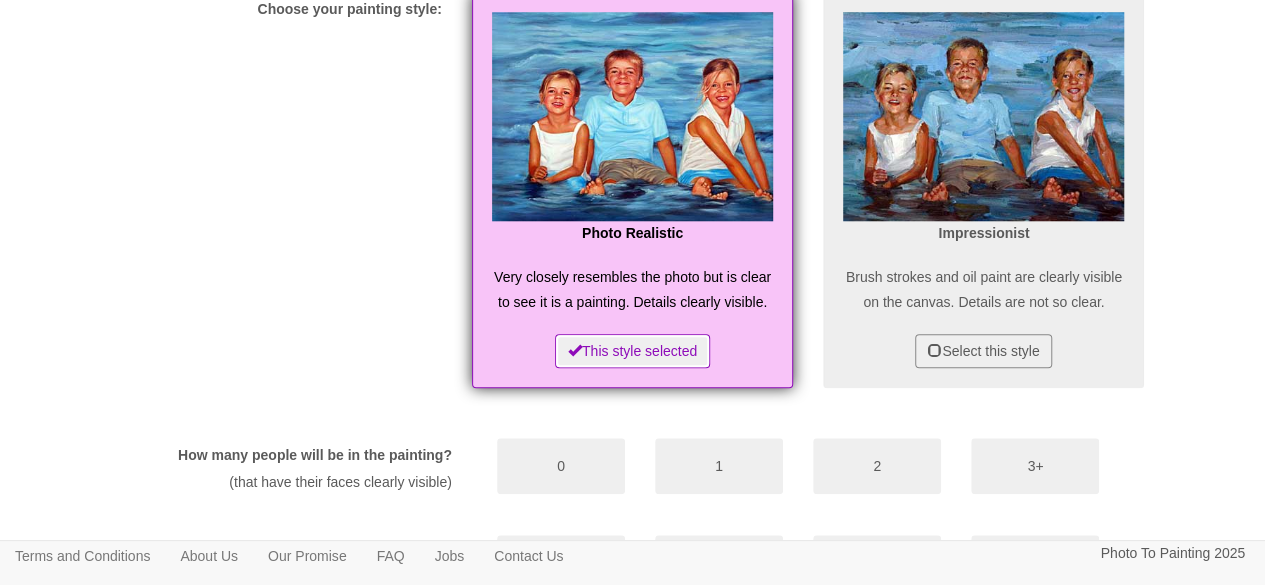 click on "This style selected" at bounding box center [632, 351] 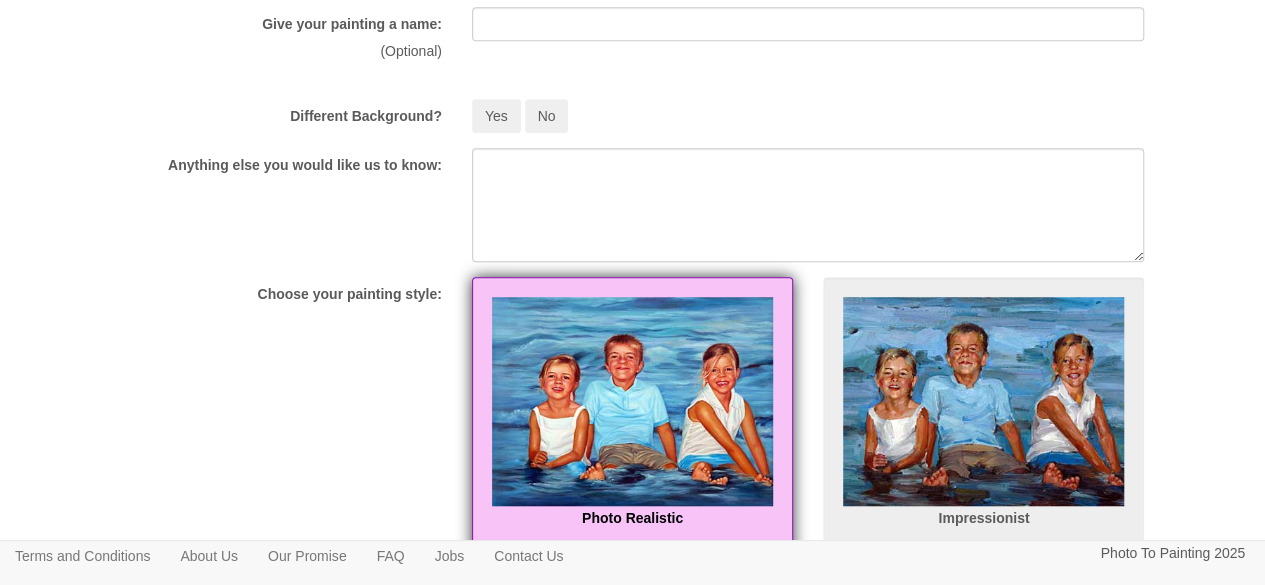scroll, scrollTop: 540, scrollLeft: 0, axis: vertical 